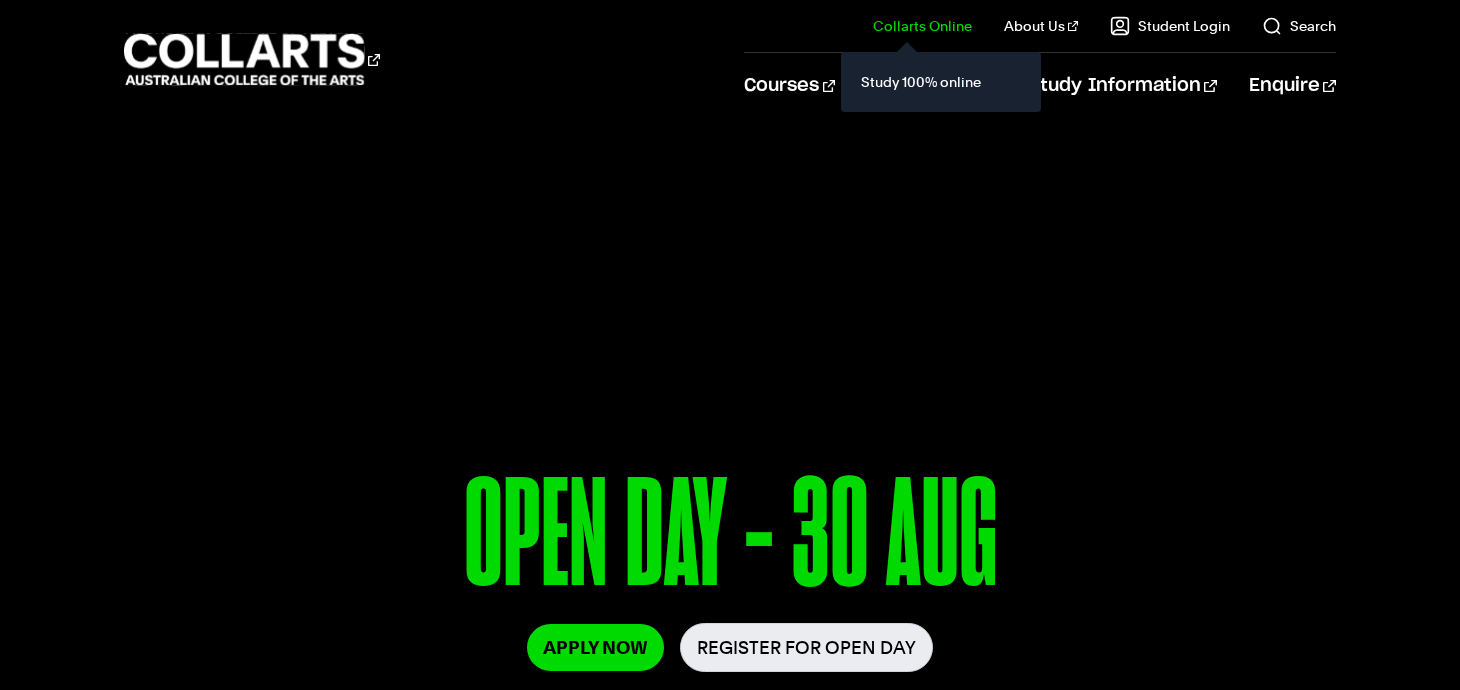 scroll, scrollTop: 0, scrollLeft: 0, axis: both 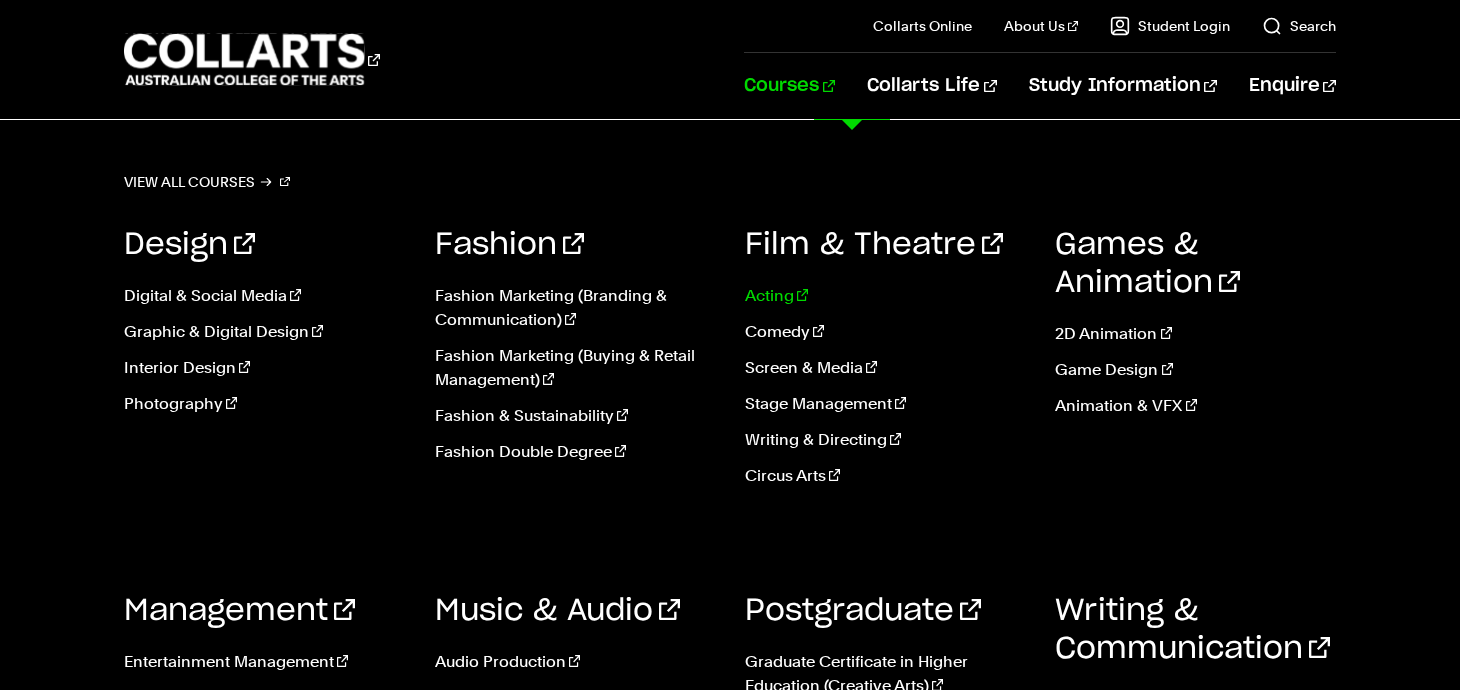 click on "Acting" at bounding box center (885, 296) 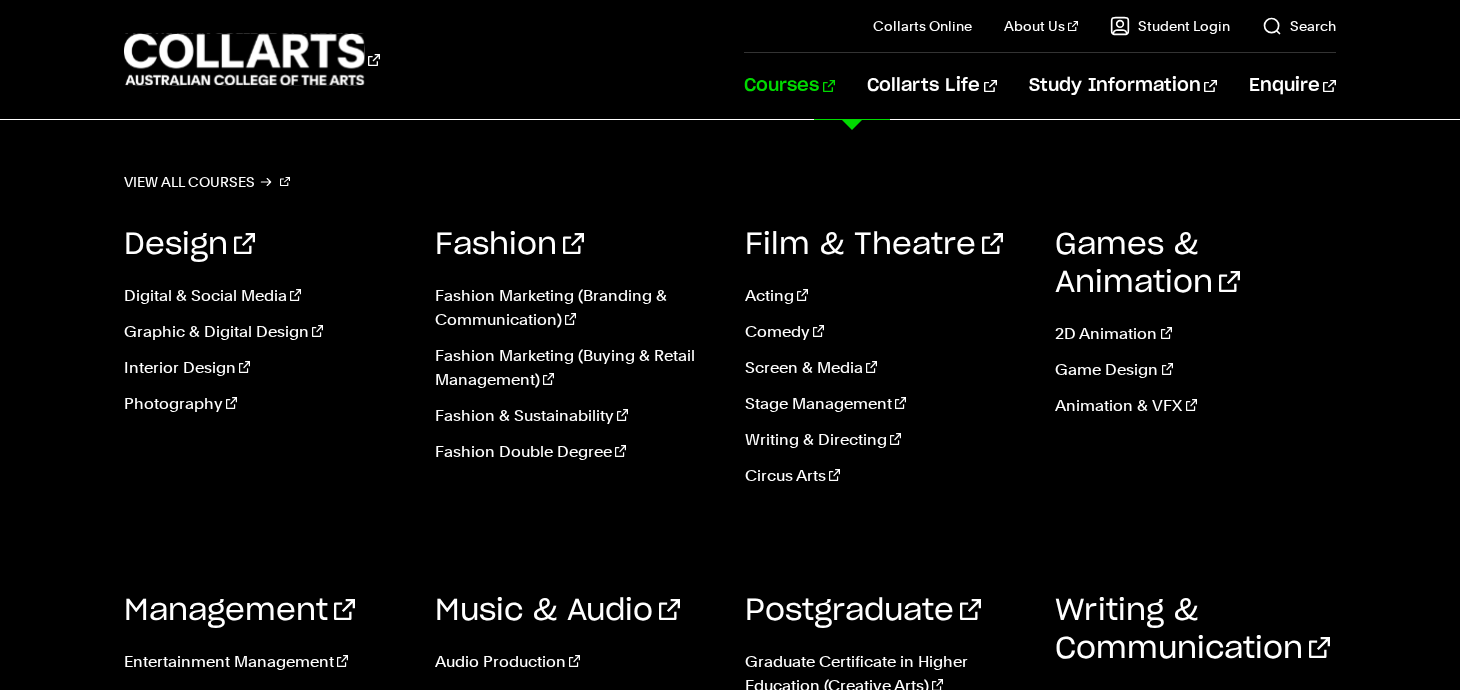 scroll, scrollTop: 31, scrollLeft: 0, axis: vertical 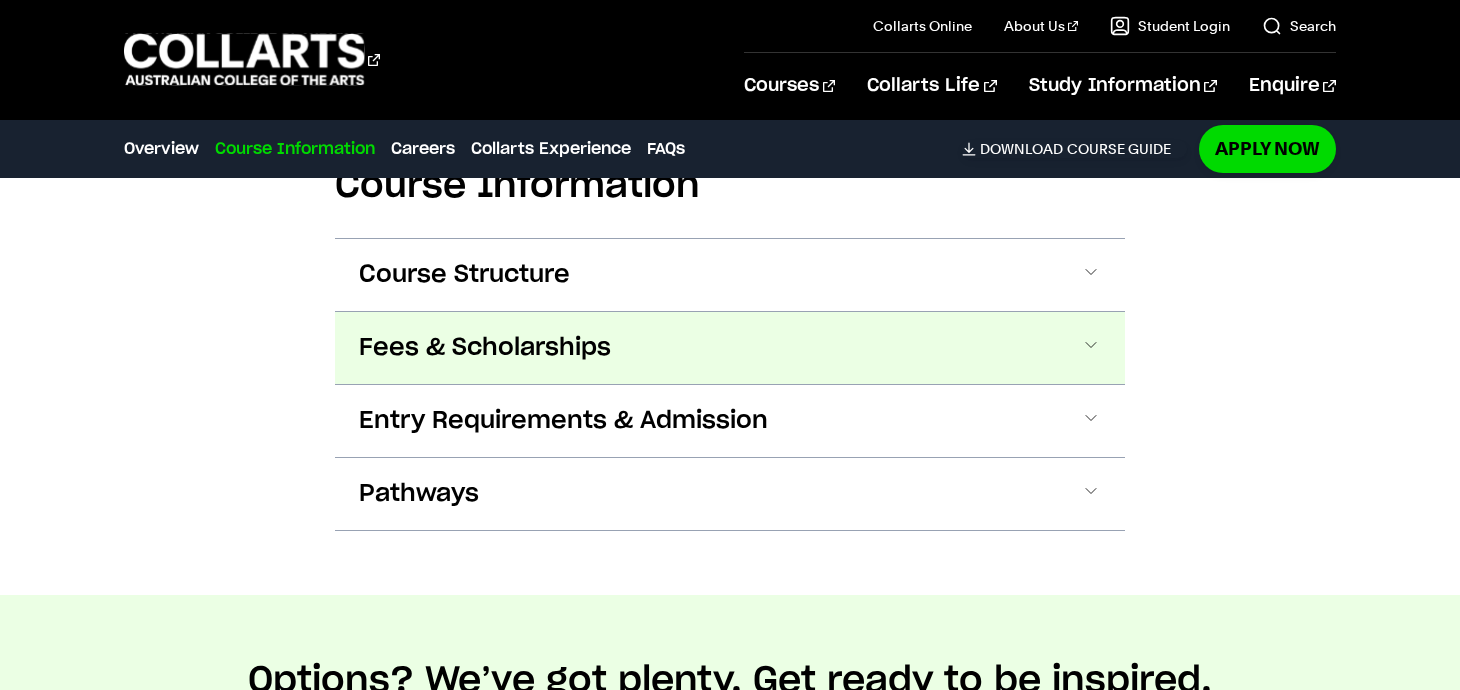 click on "Fees & Scholarships" at bounding box center [730, 348] 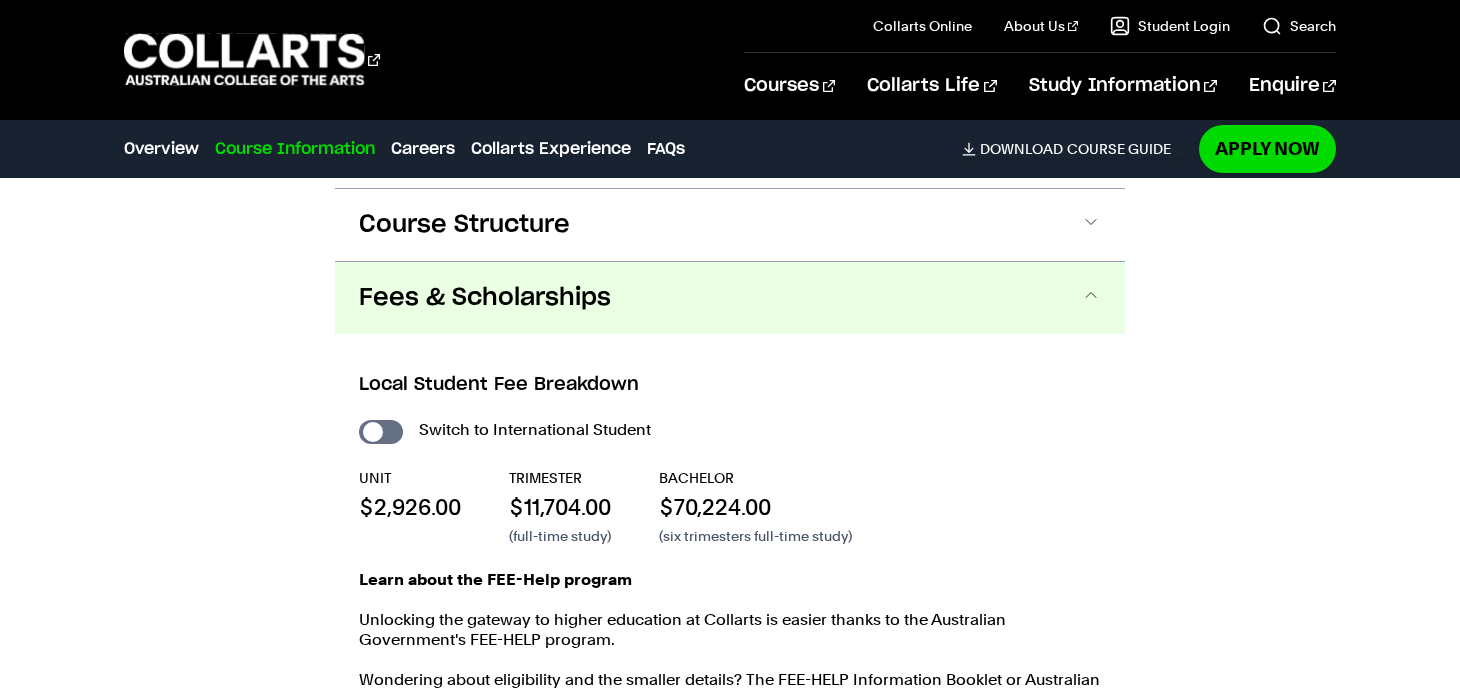 scroll, scrollTop: 2074, scrollLeft: 0, axis: vertical 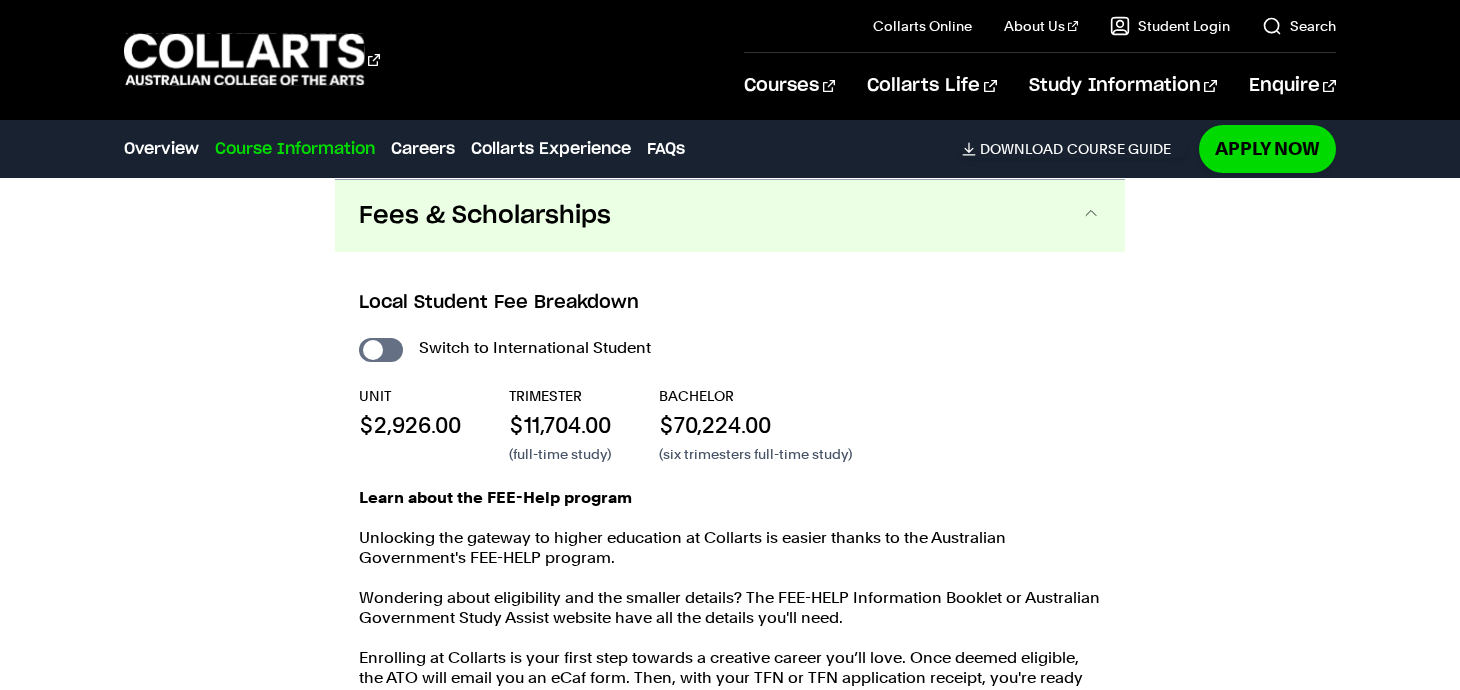 click on "Local Student Fee Breakdown
Switch to International Student
UNIT
$2,926.00
TRIMESTER
$11,704.00
(full-time study)
BACHELOR
$70,224.00
(six trimesters full-time study)
Learn about the FEE-Help program
Unlocking the gateway to higher education at Collarts is easier thanks to the Australian Government's FEE-HELP program.
Wondering about eligibility and the smaller details? The FEE-HELP Information Booklet or Australian Government Study Assist website have all the details you'll need.
Note:  You only incur debt for the subjects you're enrolled in post-census date." at bounding box center (730, 520) 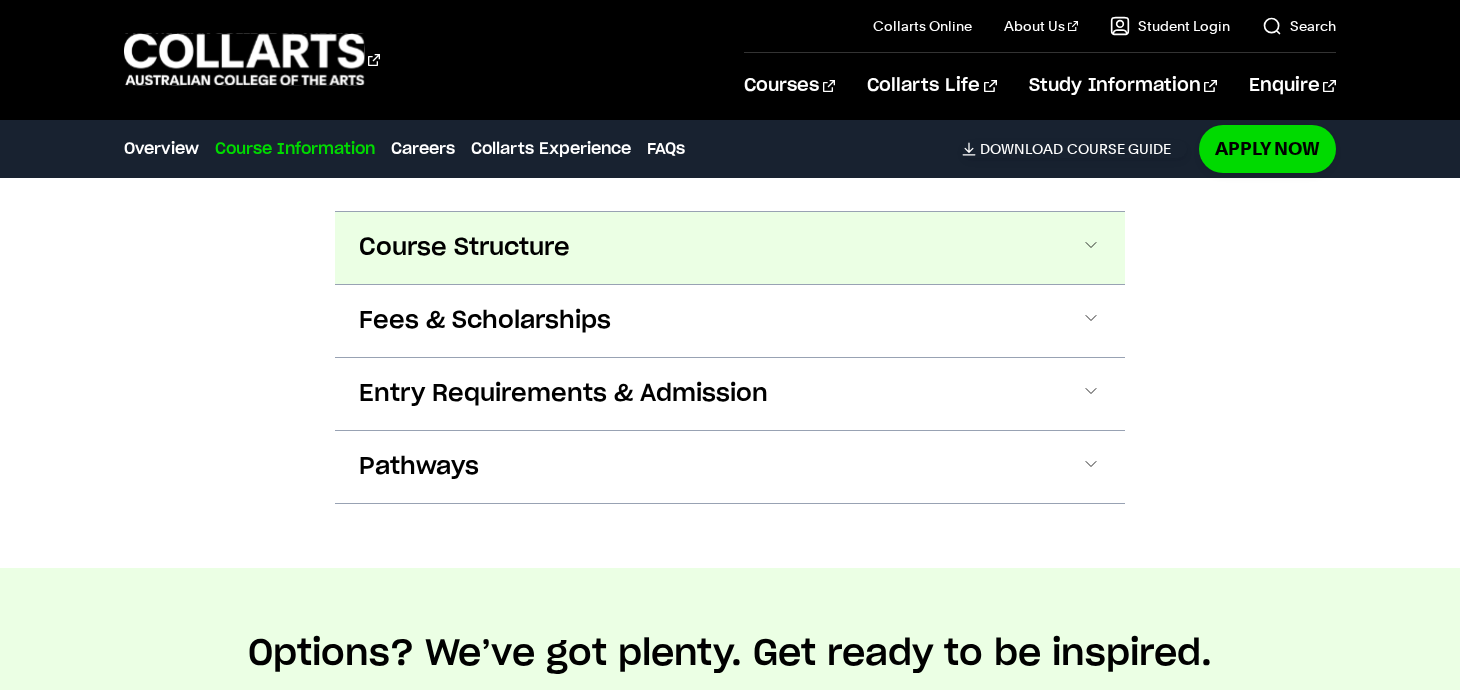 click on "Course Structure" at bounding box center [730, 248] 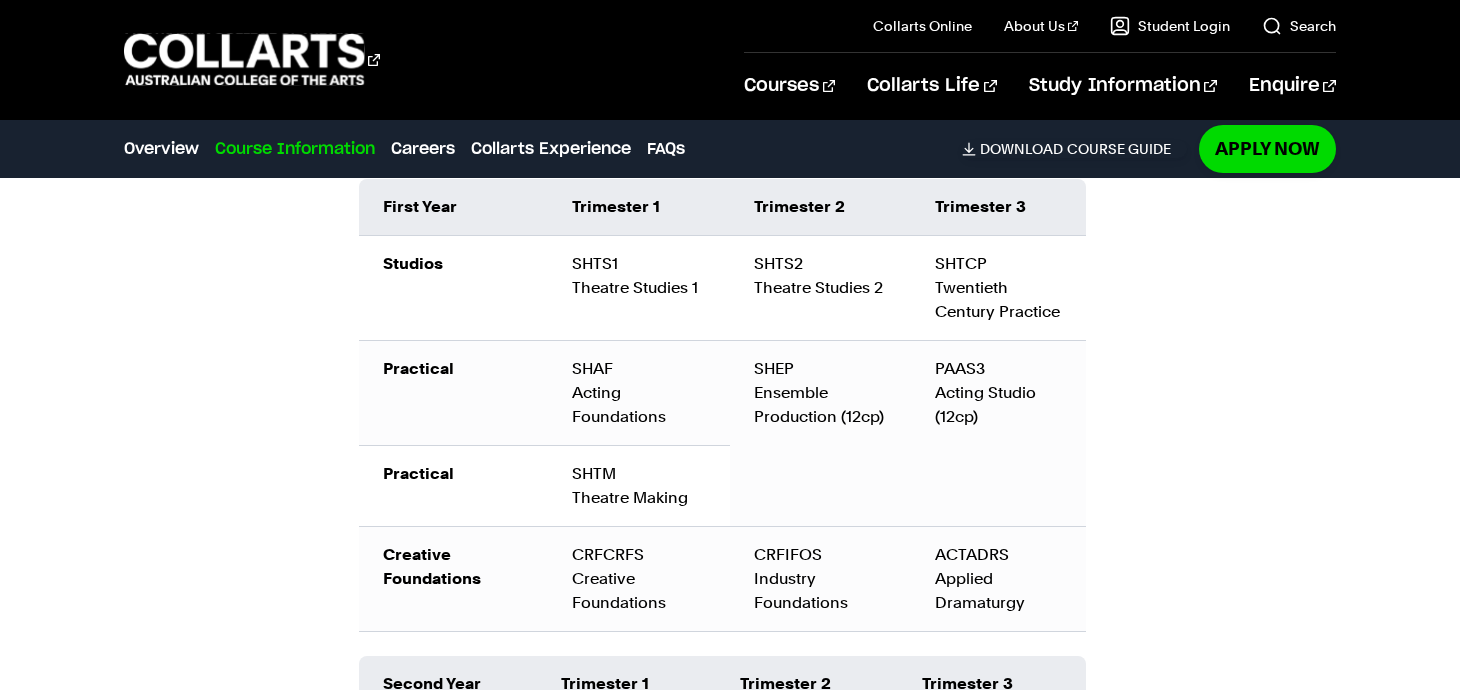 scroll, scrollTop: 2288, scrollLeft: 0, axis: vertical 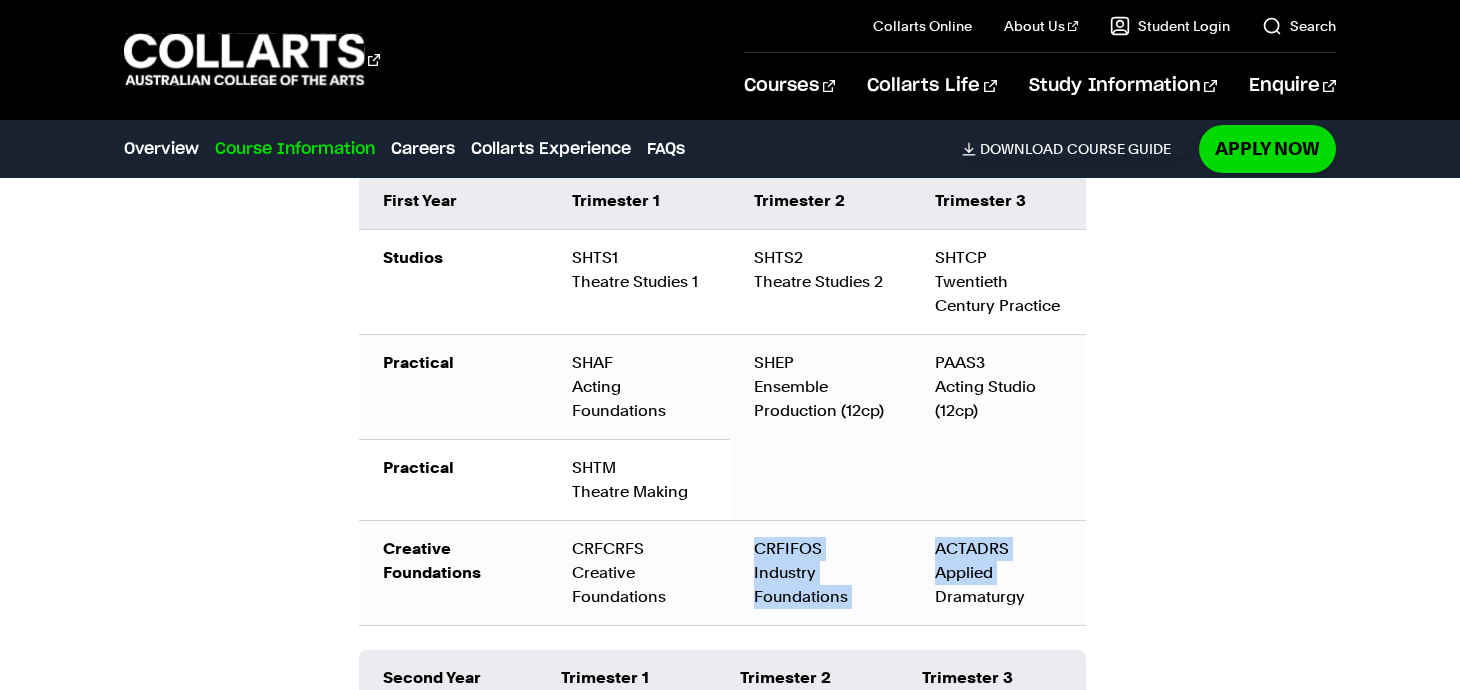 drag, startPoint x: 735, startPoint y: 558, endPoint x: 918, endPoint y: 586, distance: 185.12968 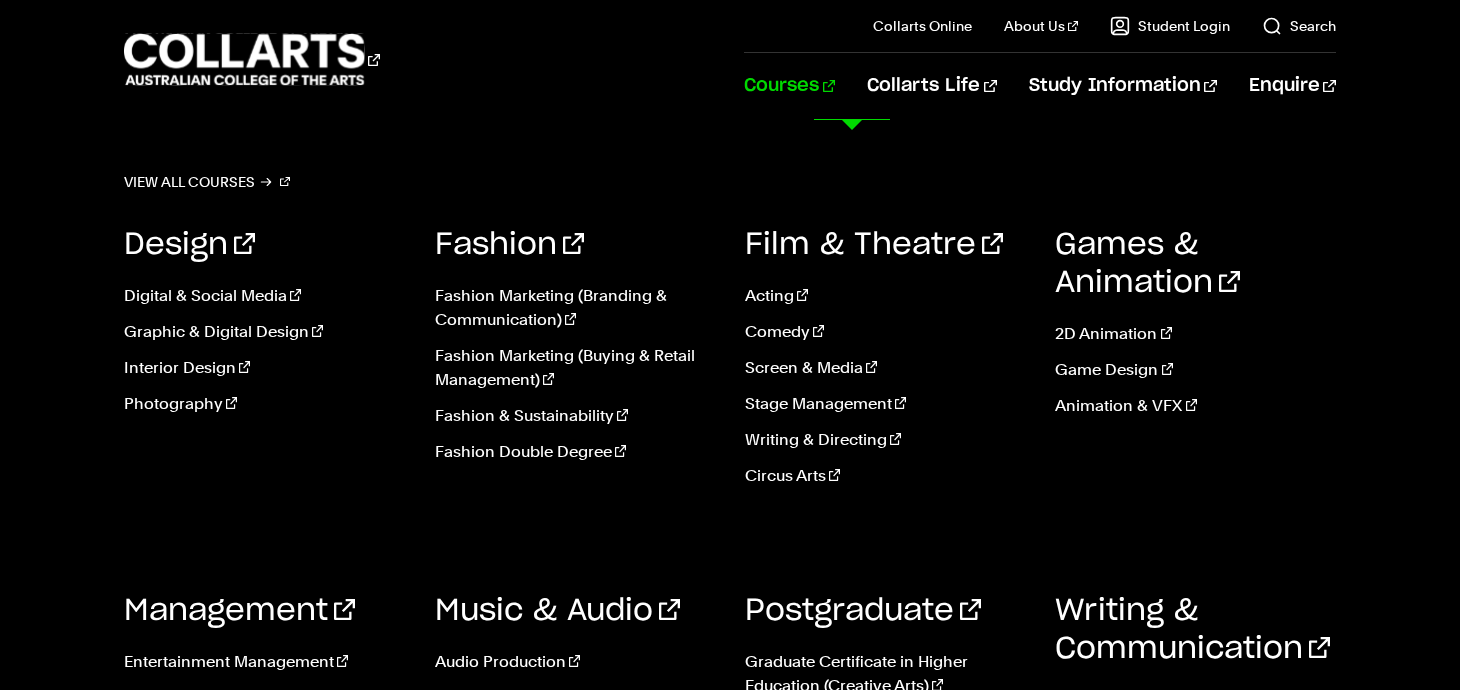 scroll, scrollTop: 3242, scrollLeft: 0, axis: vertical 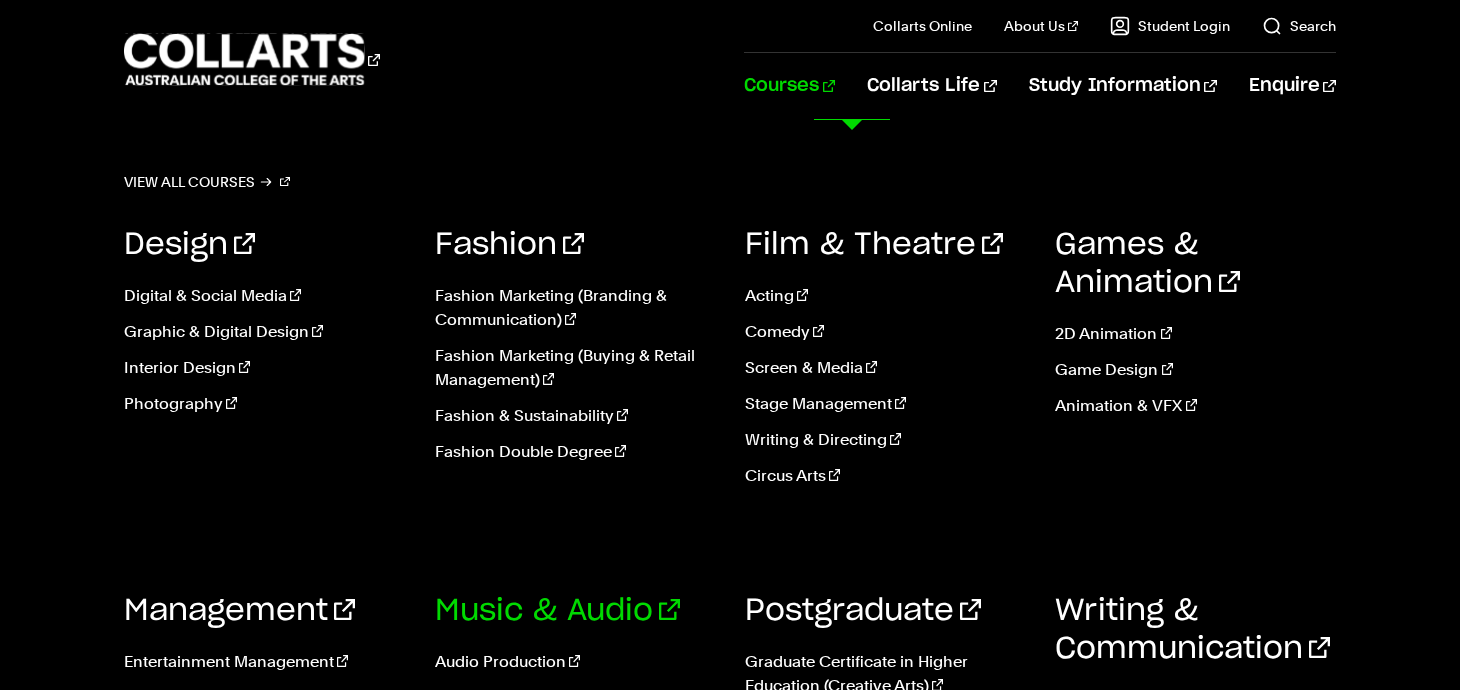 click on "Music & Audio" at bounding box center (557, 611) 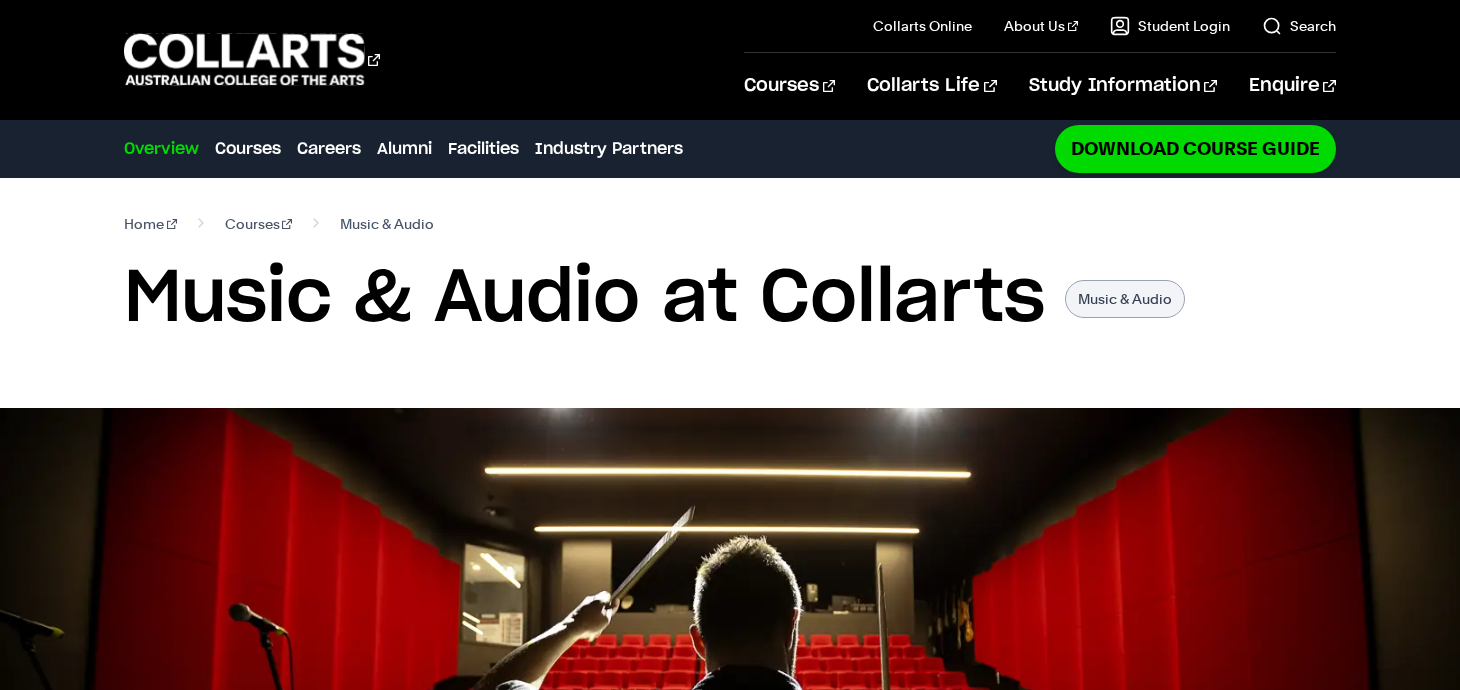 scroll, scrollTop: 0, scrollLeft: 0, axis: both 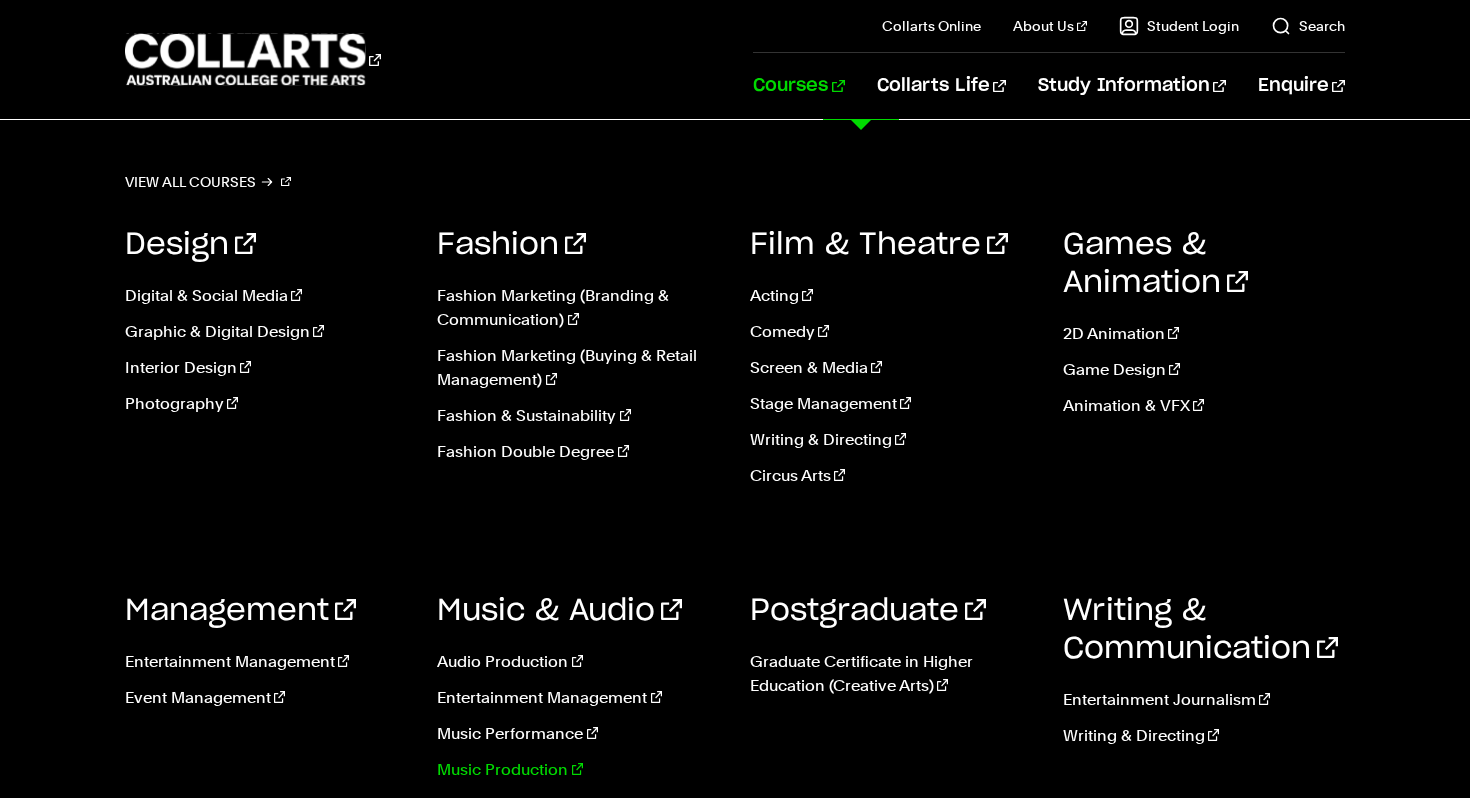 click on "Music Production" at bounding box center [578, 770] 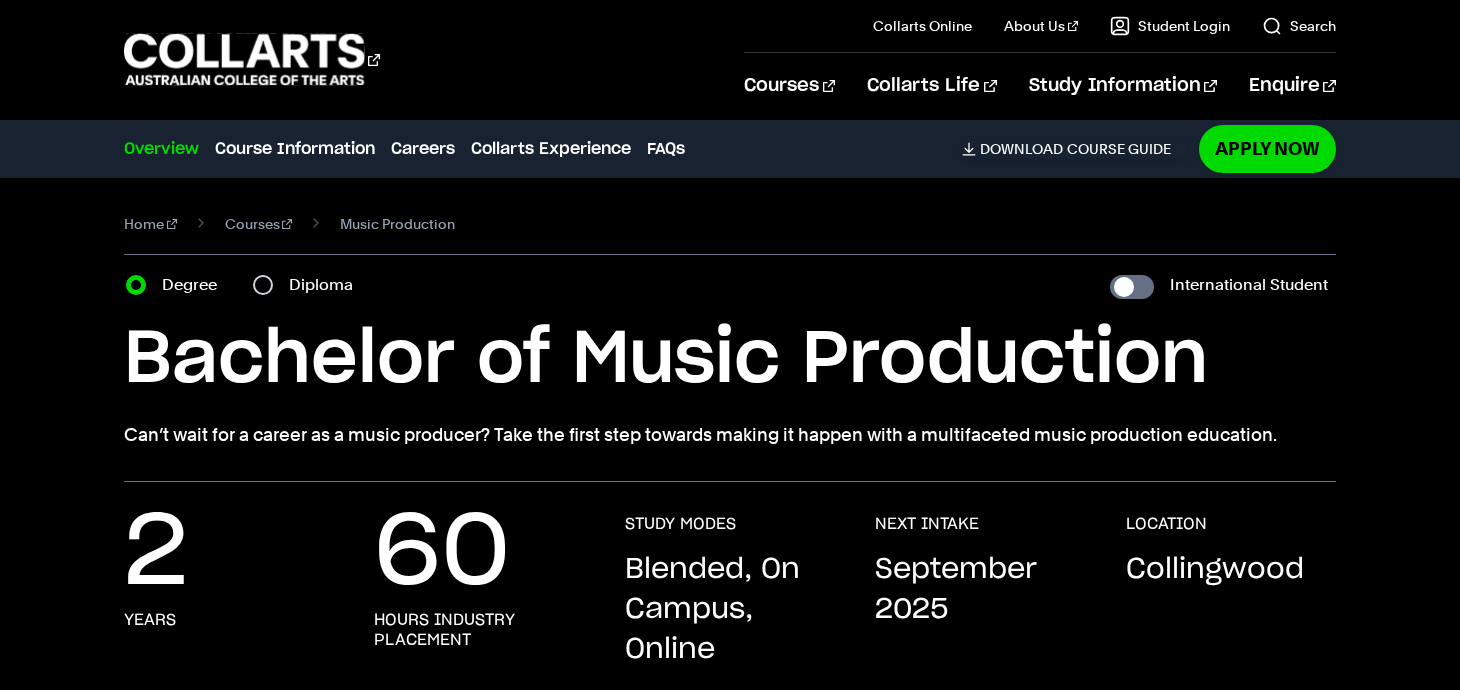 scroll, scrollTop: 0, scrollLeft: 0, axis: both 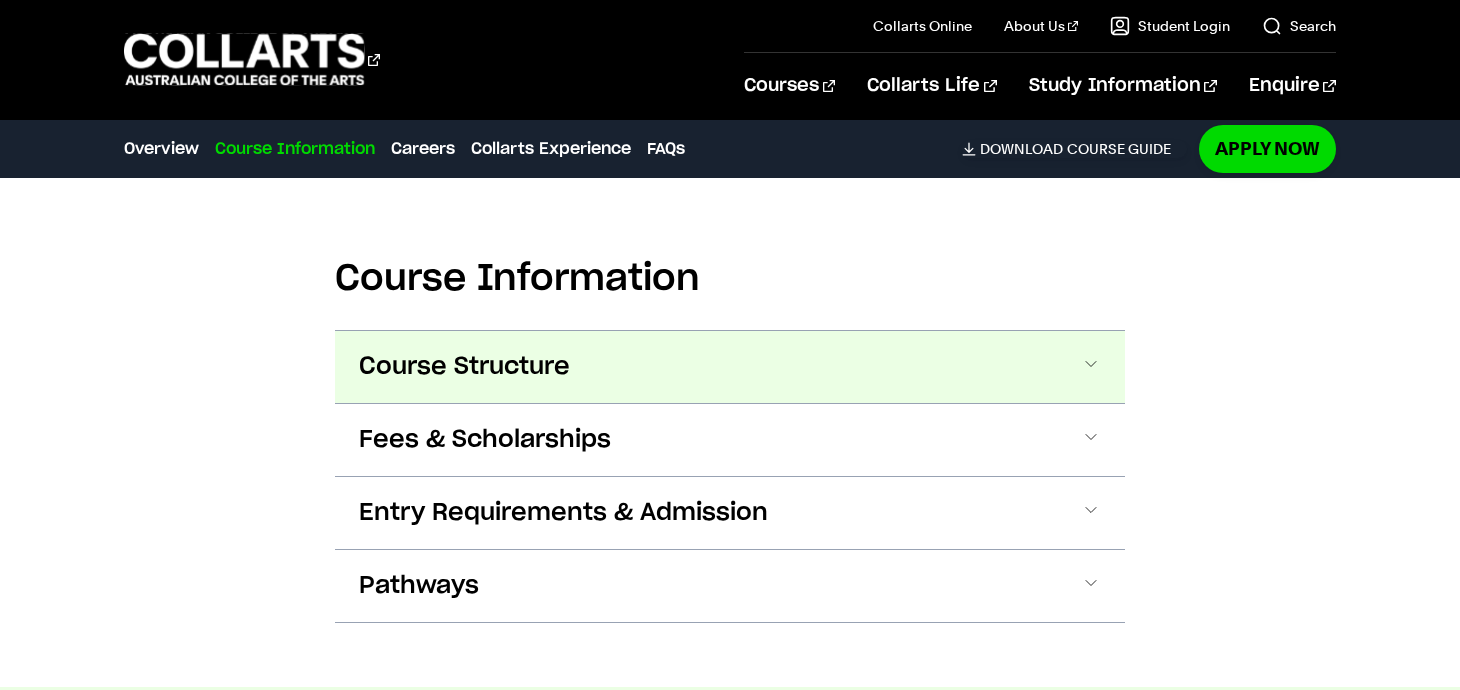 click on "Course Structure" at bounding box center [464, 367] 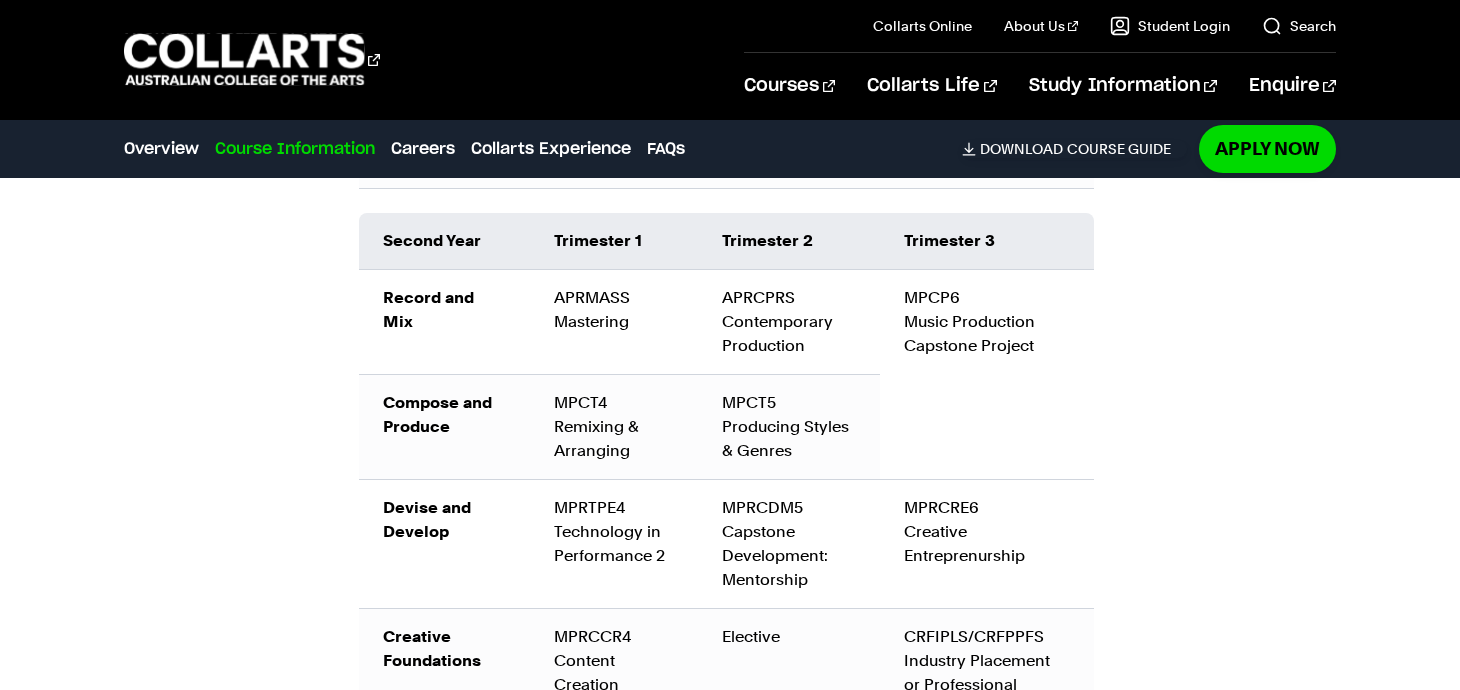 scroll, scrollTop: 3565, scrollLeft: 0, axis: vertical 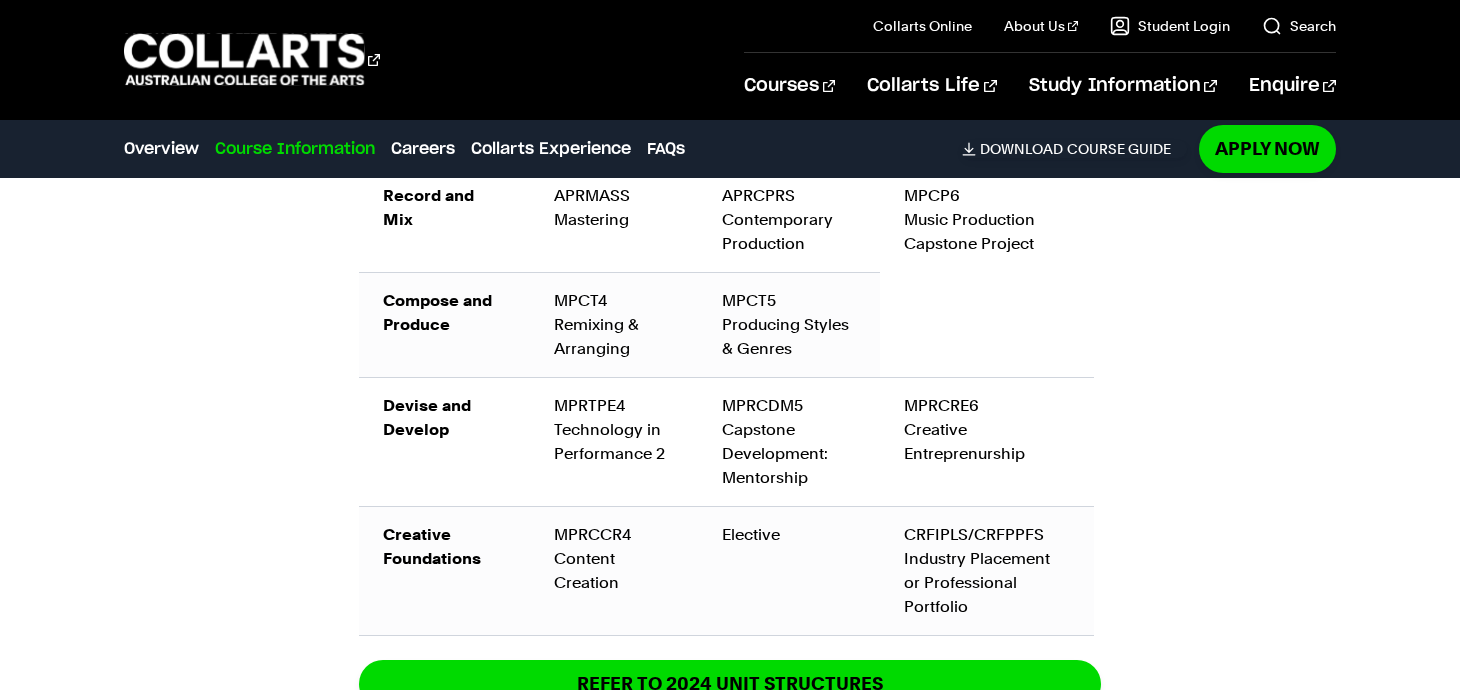 click on "MPRCDM5 Capstone Development: Mentorship" at bounding box center [789, 442] 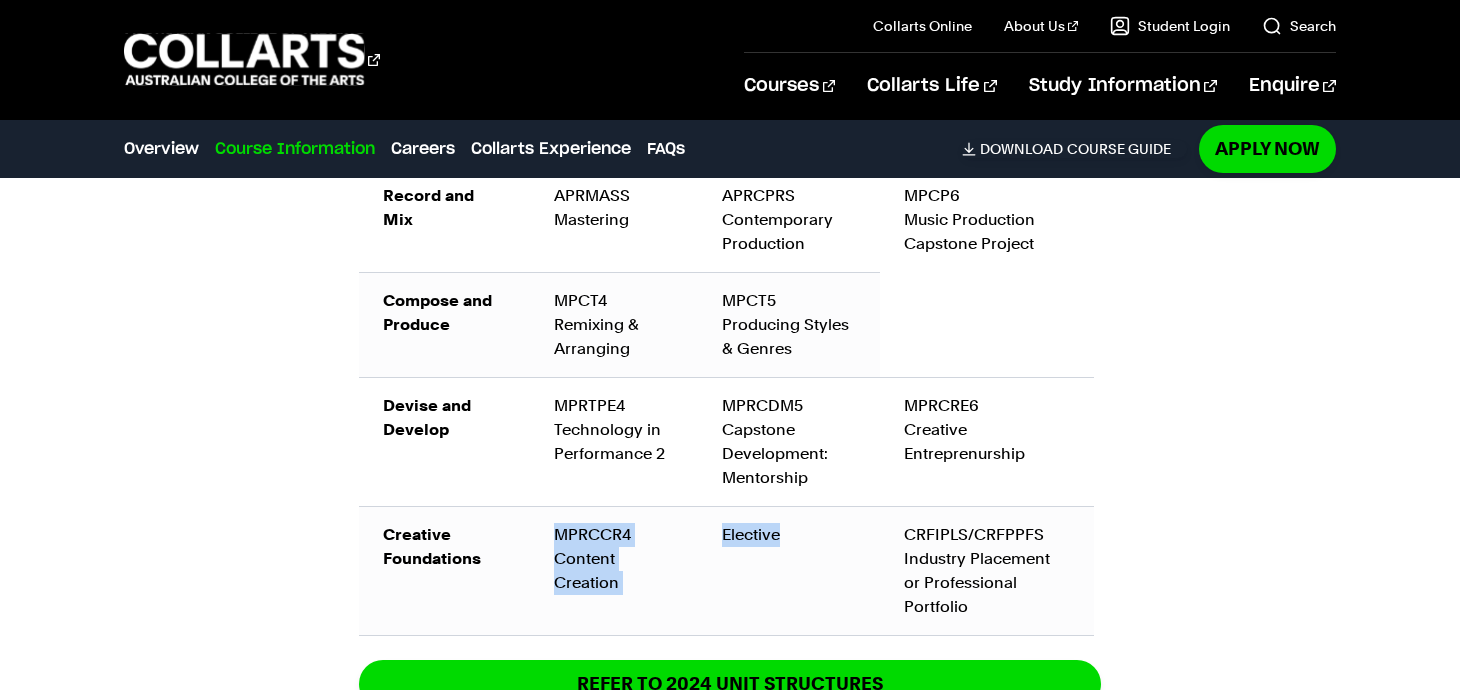 drag, startPoint x: 781, startPoint y: 534, endPoint x: 677, endPoint y: 537, distance: 104.04326 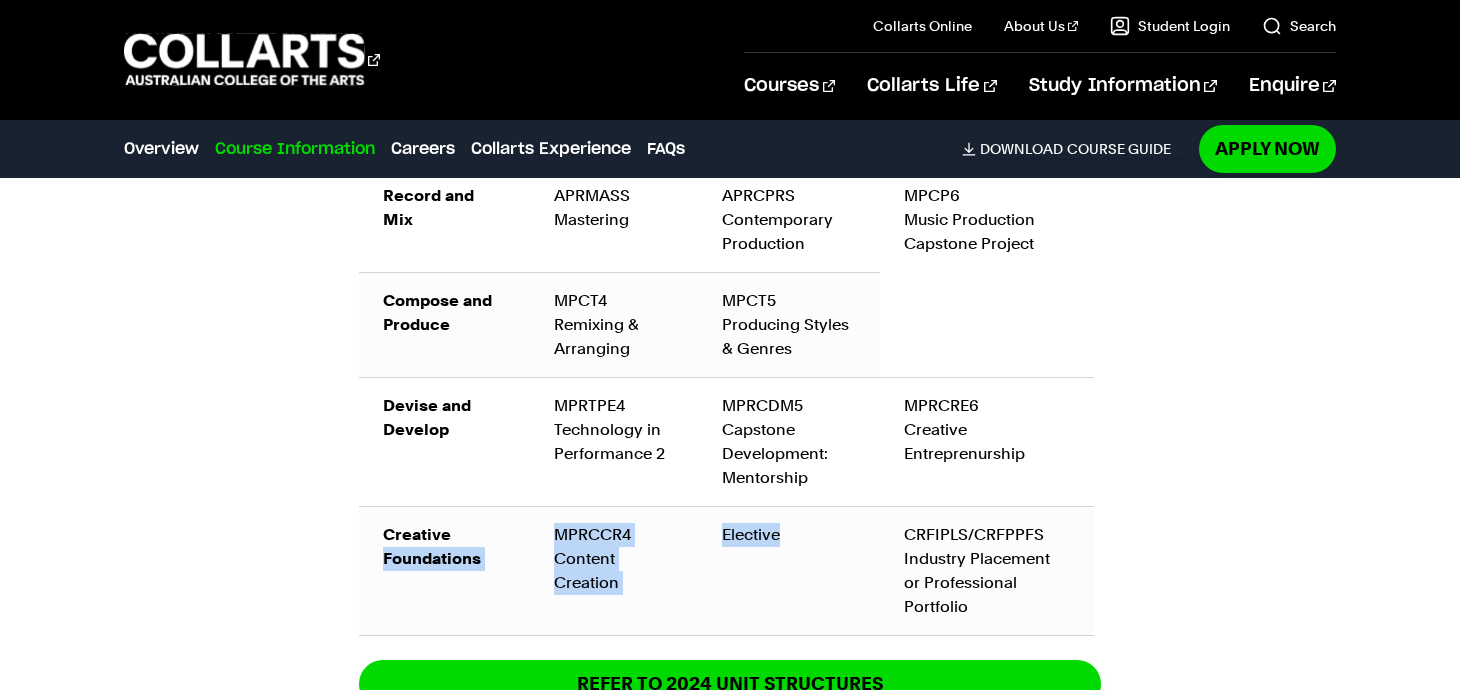 drag, startPoint x: 708, startPoint y: 578, endPoint x: 503, endPoint y: 530, distance: 210.54453 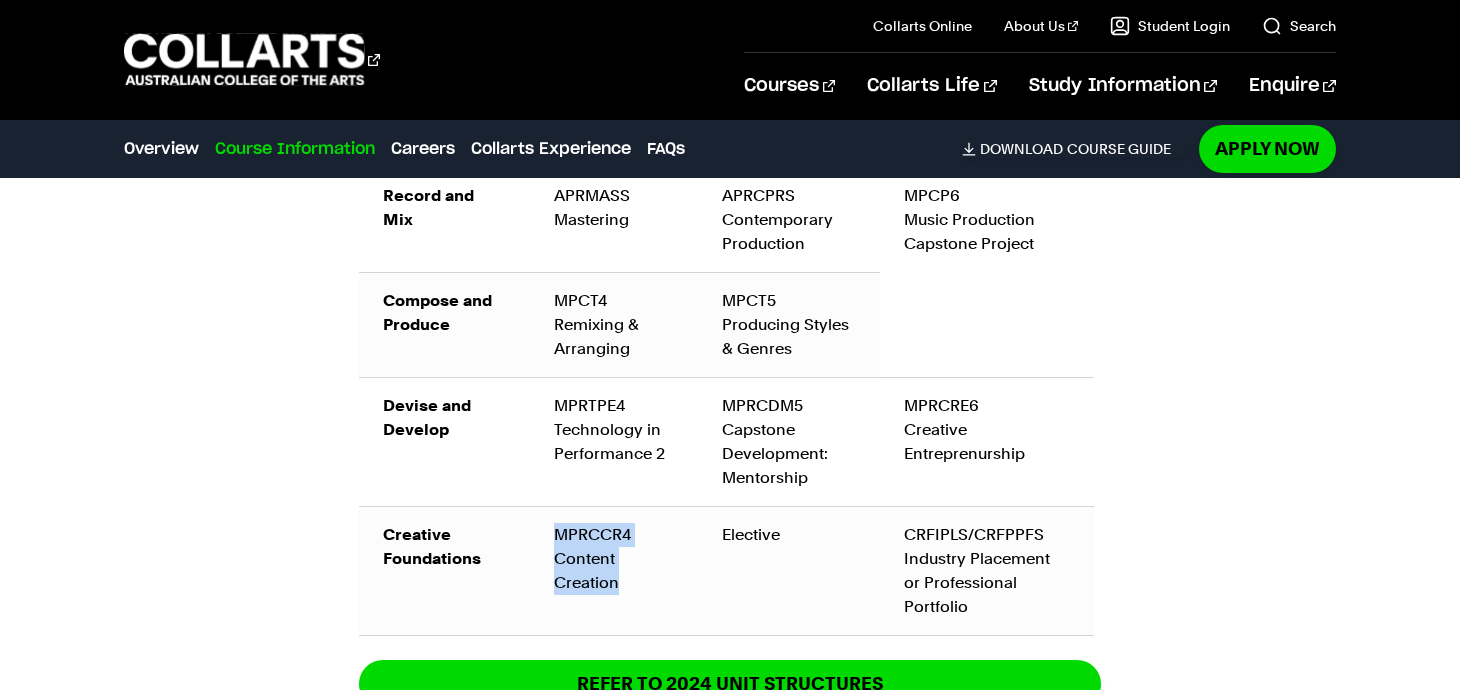 drag, startPoint x: 532, startPoint y: 527, endPoint x: 666, endPoint y: 573, distance: 141.67569 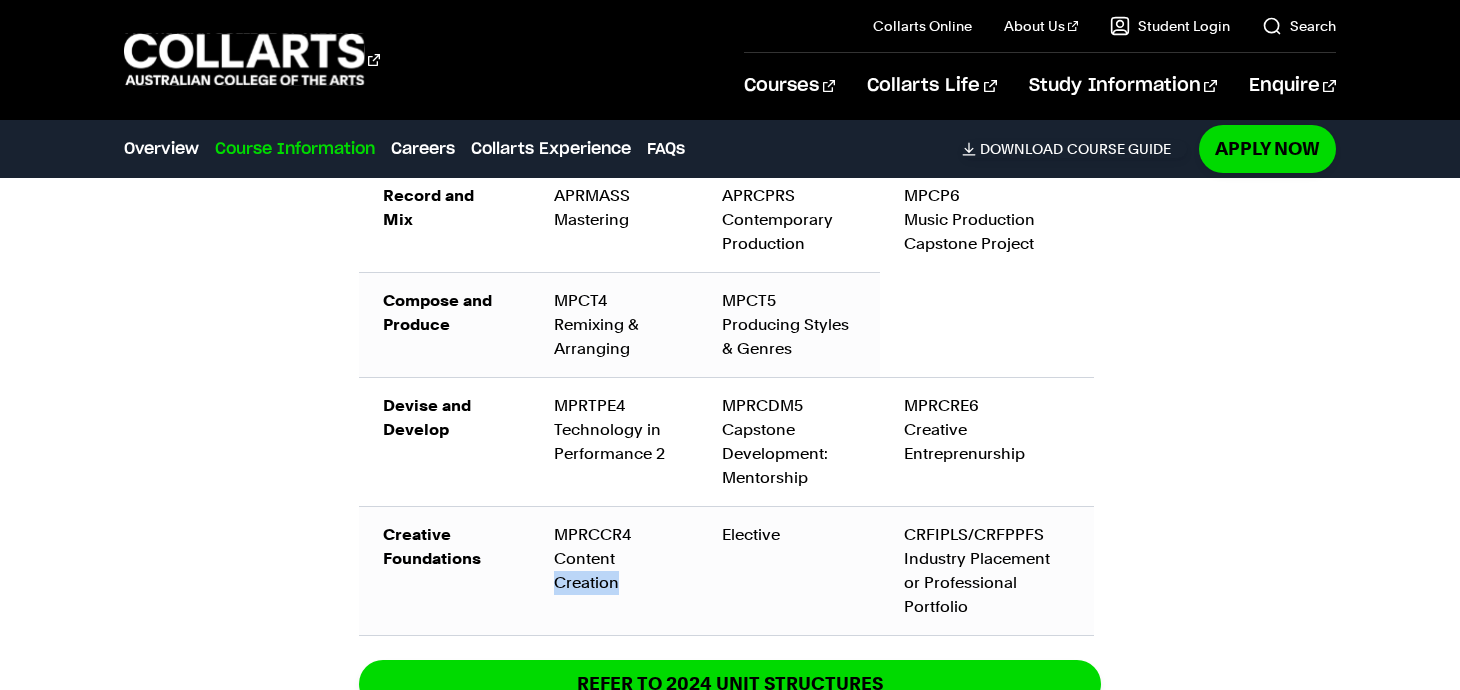 drag, startPoint x: 675, startPoint y: 586, endPoint x: 700, endPoint y: 546, distance: 47.169907 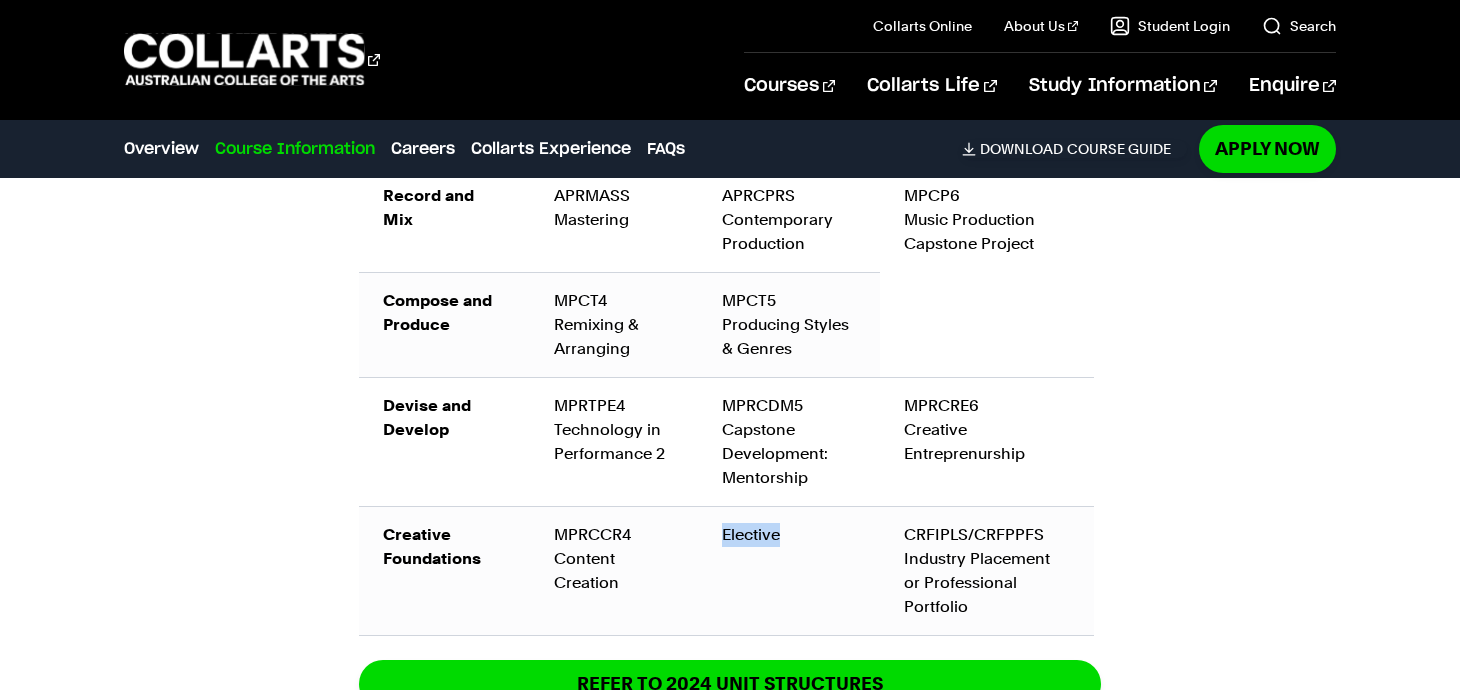 click on "Elective" at bounding box center (789, 571) 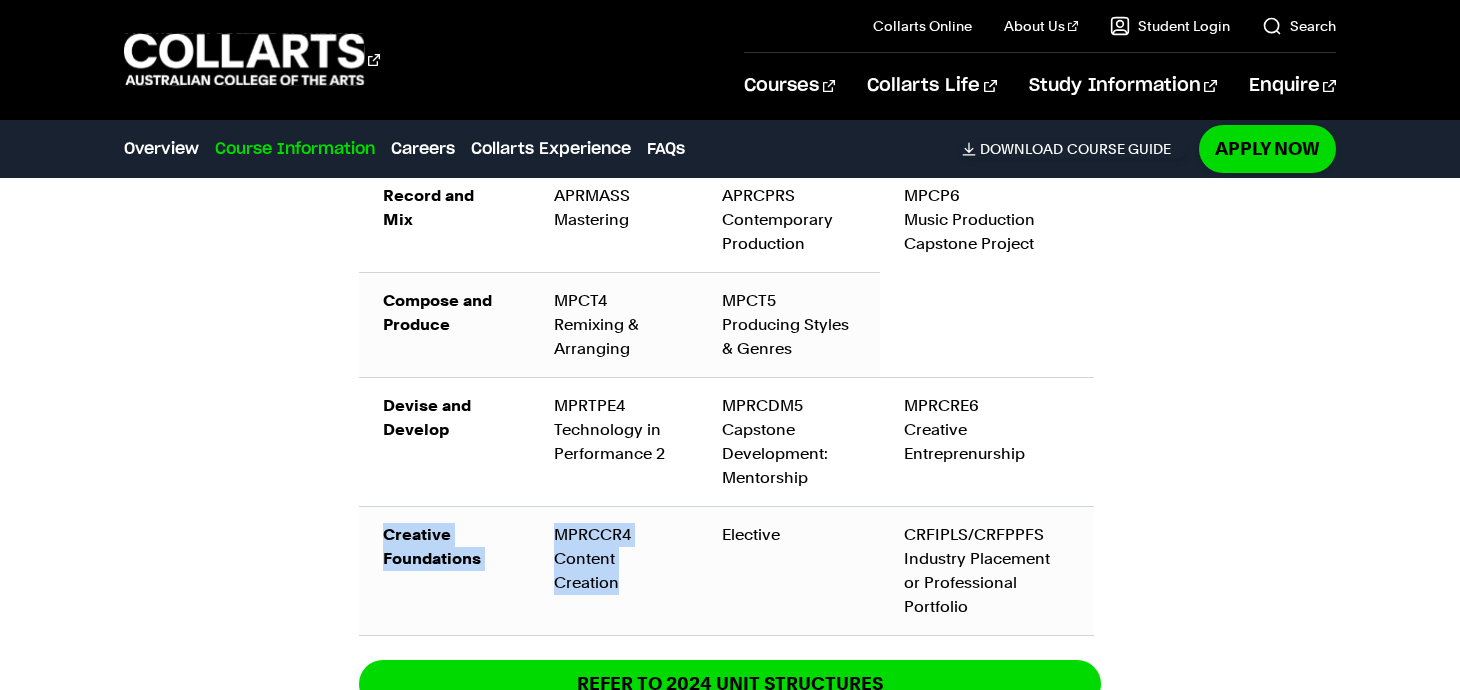 drag, startPoint x: 633, startPoint y: 586, endPoint x: 524, endPoint y: 521, distance: 126.90942 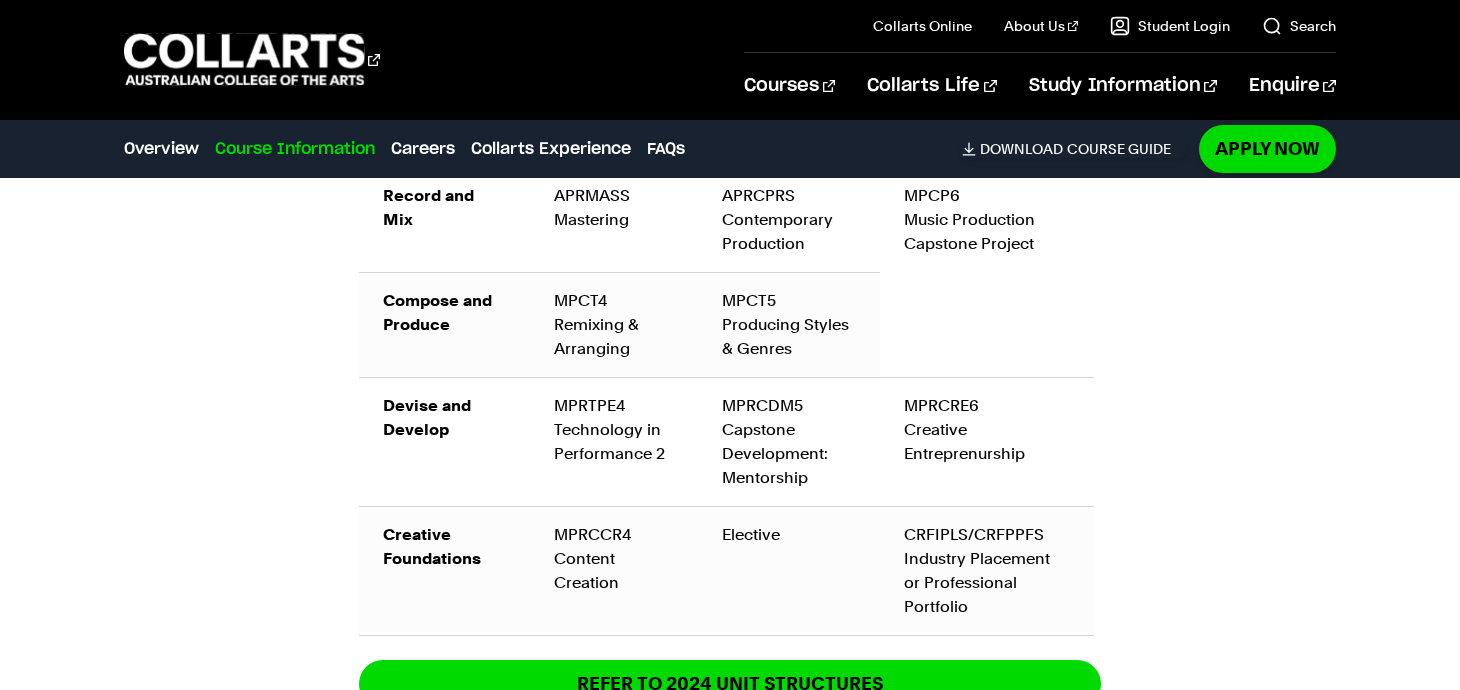 click on "MPRCCR4 Content Creation" at bounding box center [614, 571] 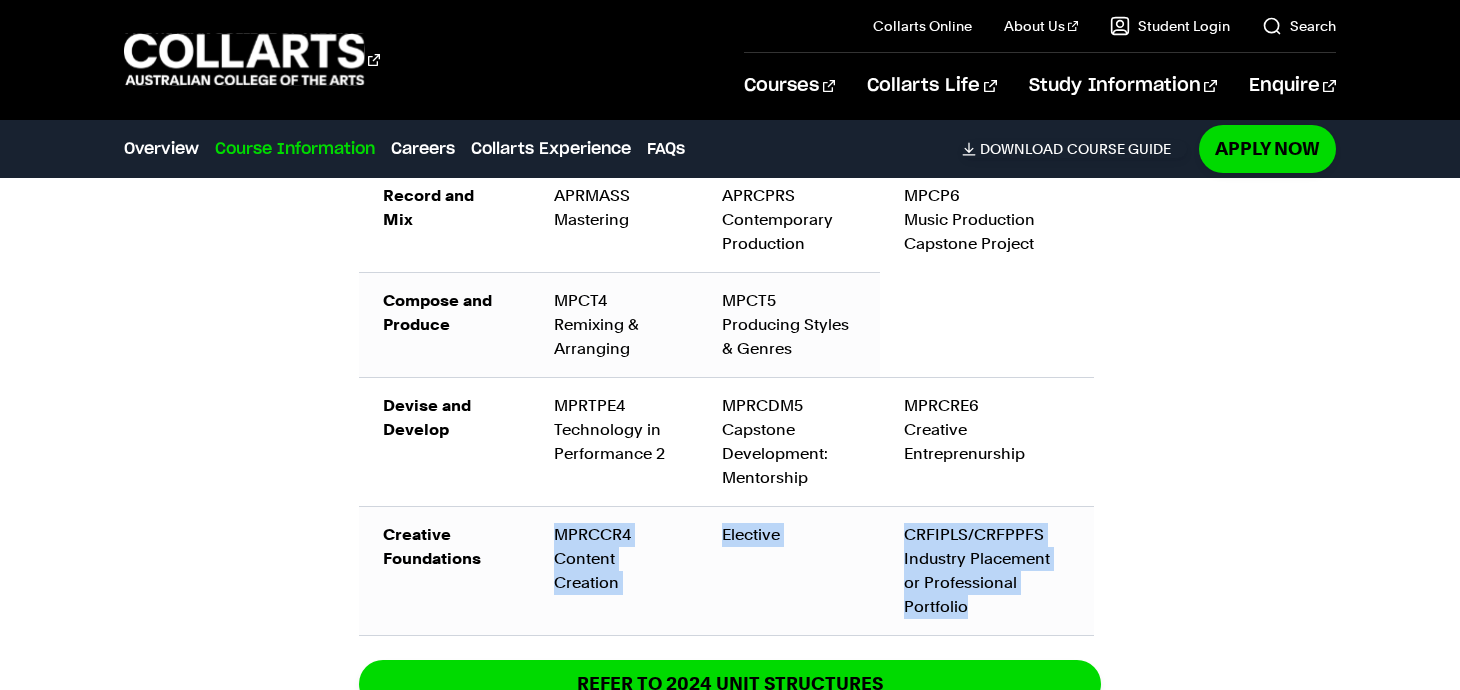 drag, startPoint x: 539, startPoint y: 524, endPoint x: 1061, endPoint y: 586, distance: 525.66907 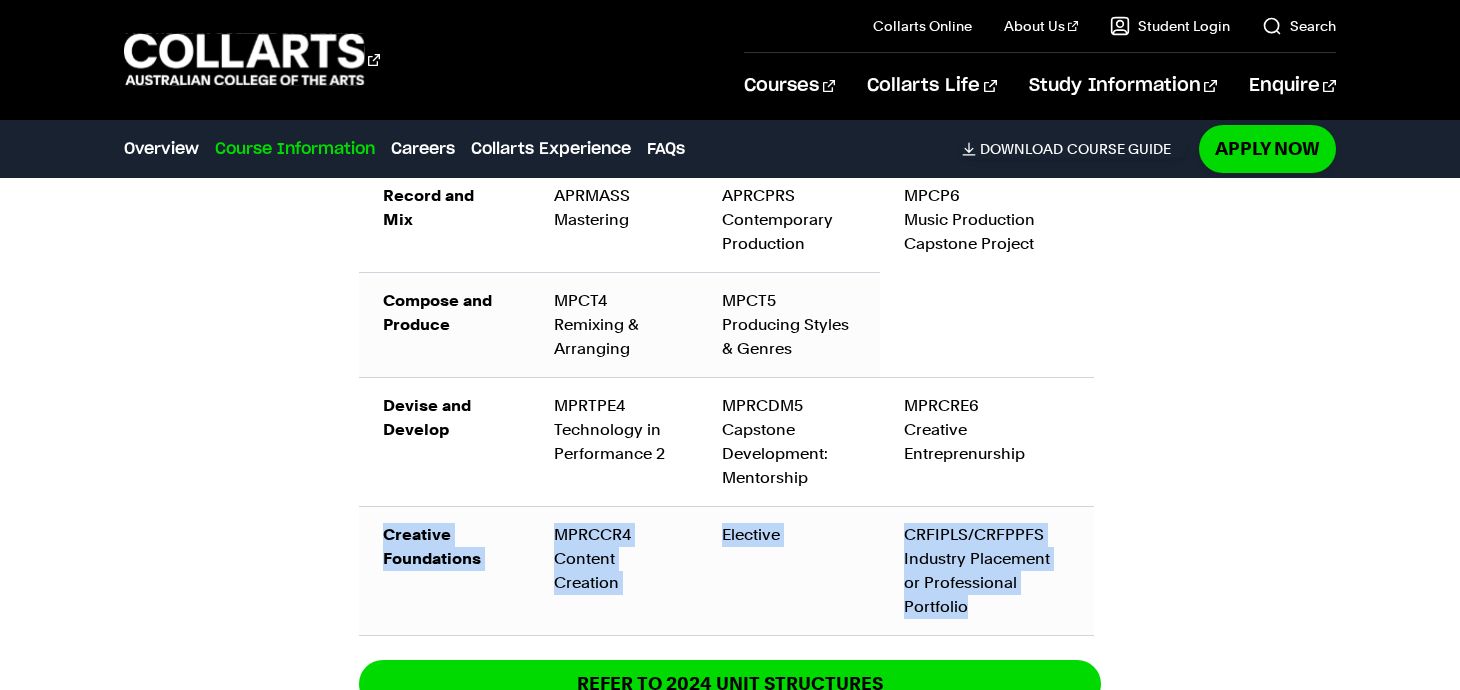drag, startPoint x: 1061, startPoint y: 586, endPoint x: 502, endPoint y: 540, distance: 560.88947 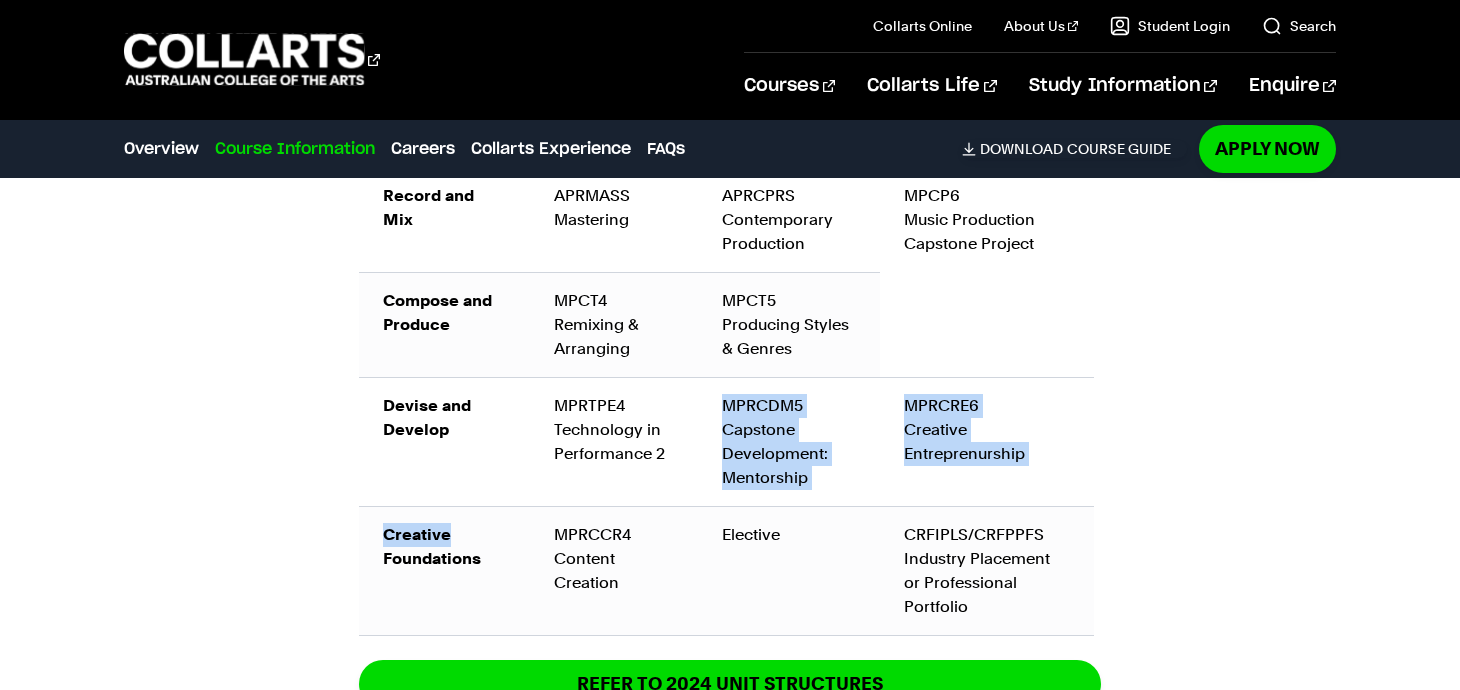 drag, startPoint x: 502, startPoint y: 540, endPoint x: 557, endPoint y: 481, distance: 80.65978 